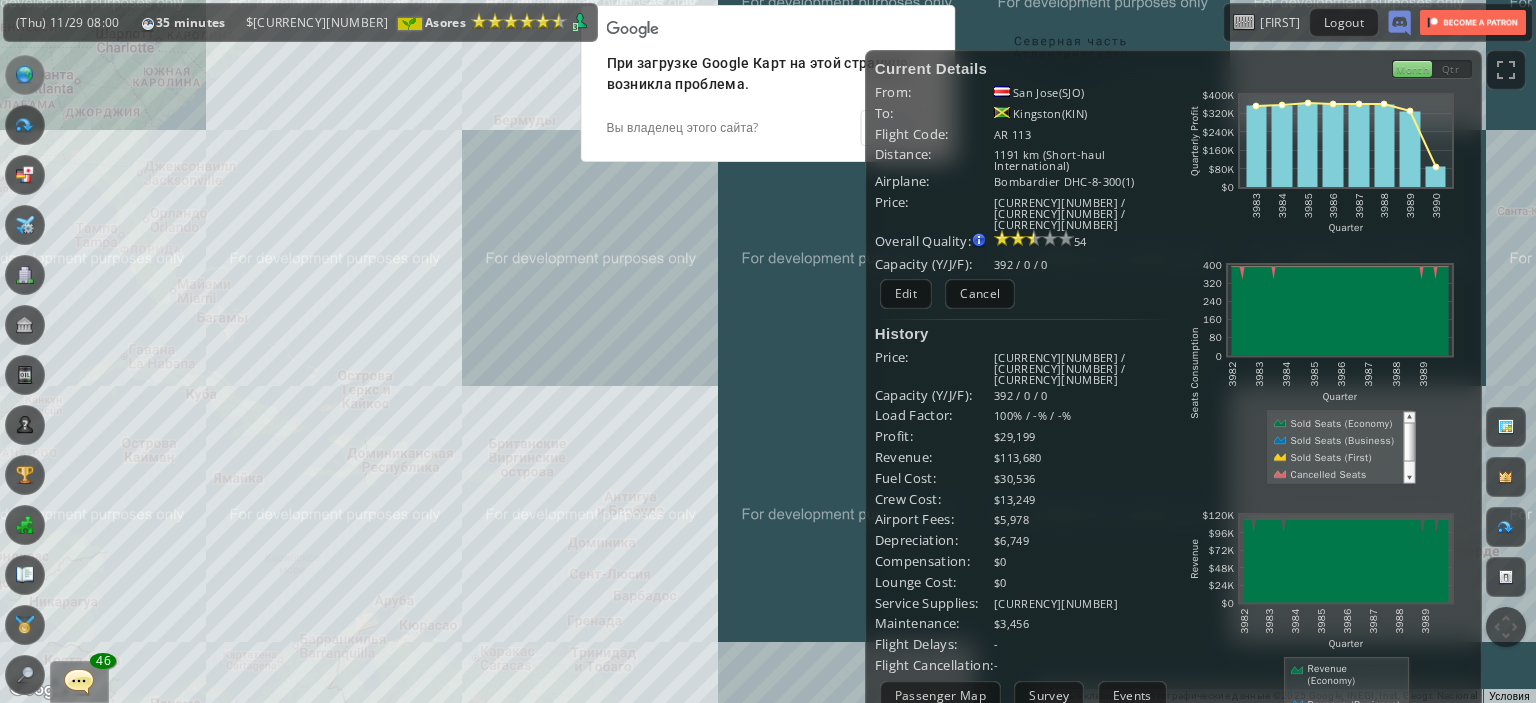 scroll, scrollTop: 0, scrollLeft: 0, axis: both 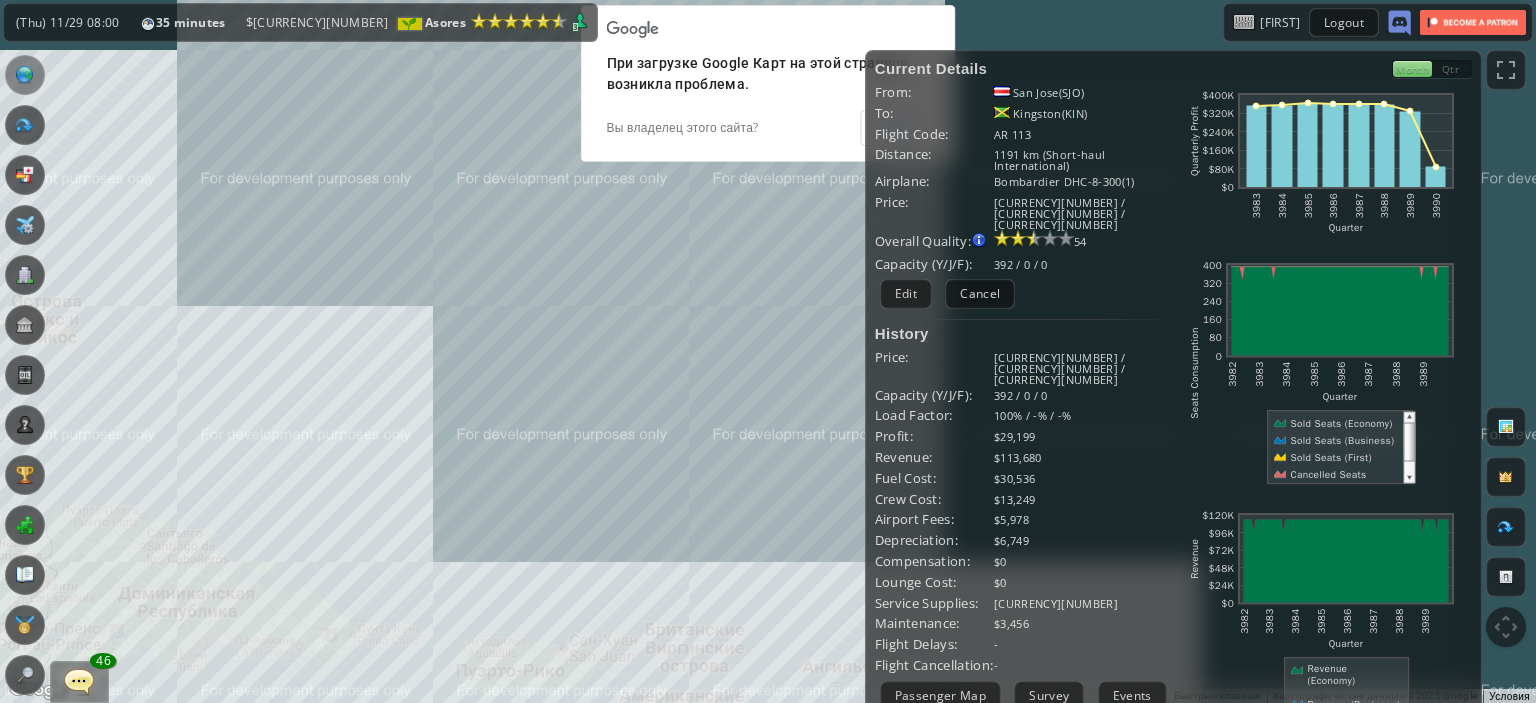 click on "Для навигации используйте клавиши со стрелками." at bounding box center (768, 351) 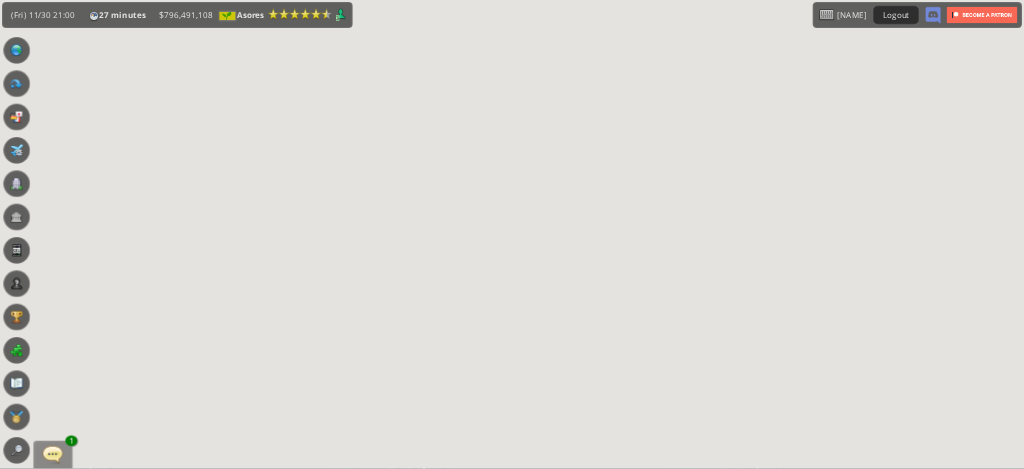 scroll, scrollTop: 0, scrollLeft: 0, axis: both 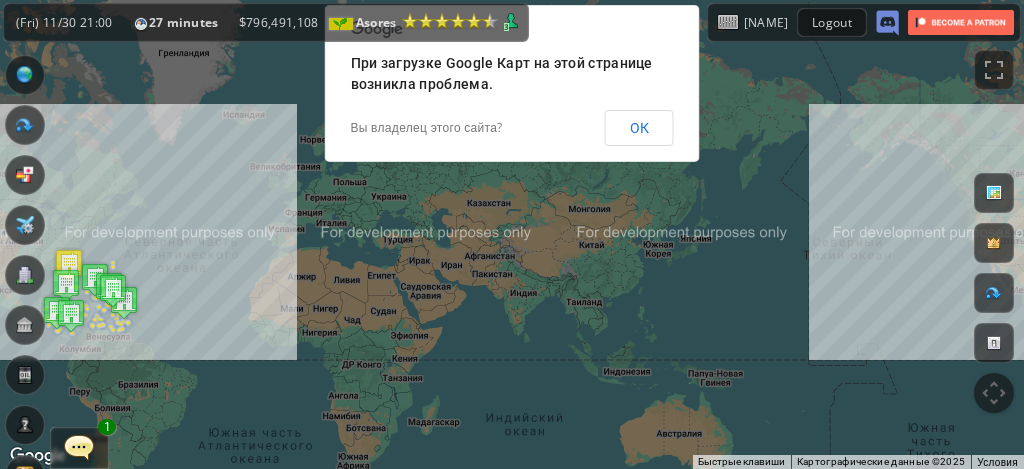 drag, startPoint x: 132, startPoint y: 243, endPoint x: 361, endPoint y: 305, distance: 237.2446 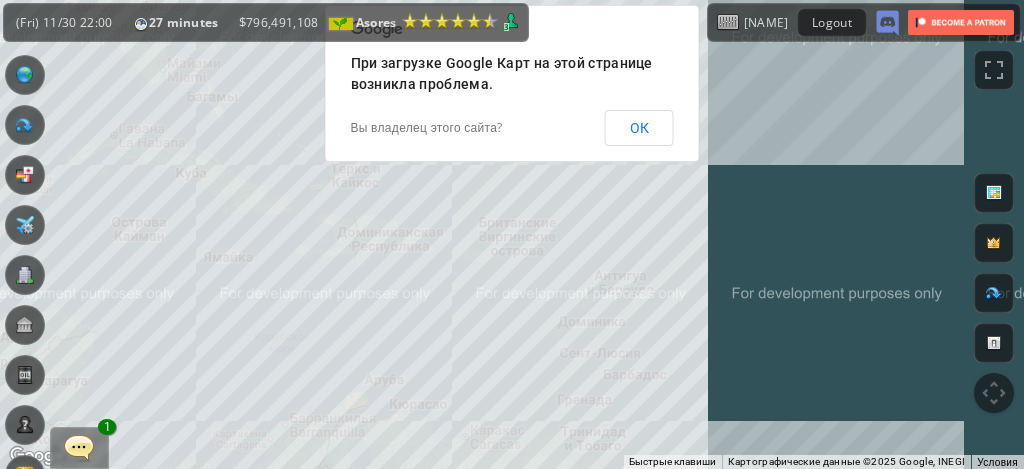 click on "Для навигации используйте клавиши со стрелками." at bounding box center [512, 234] 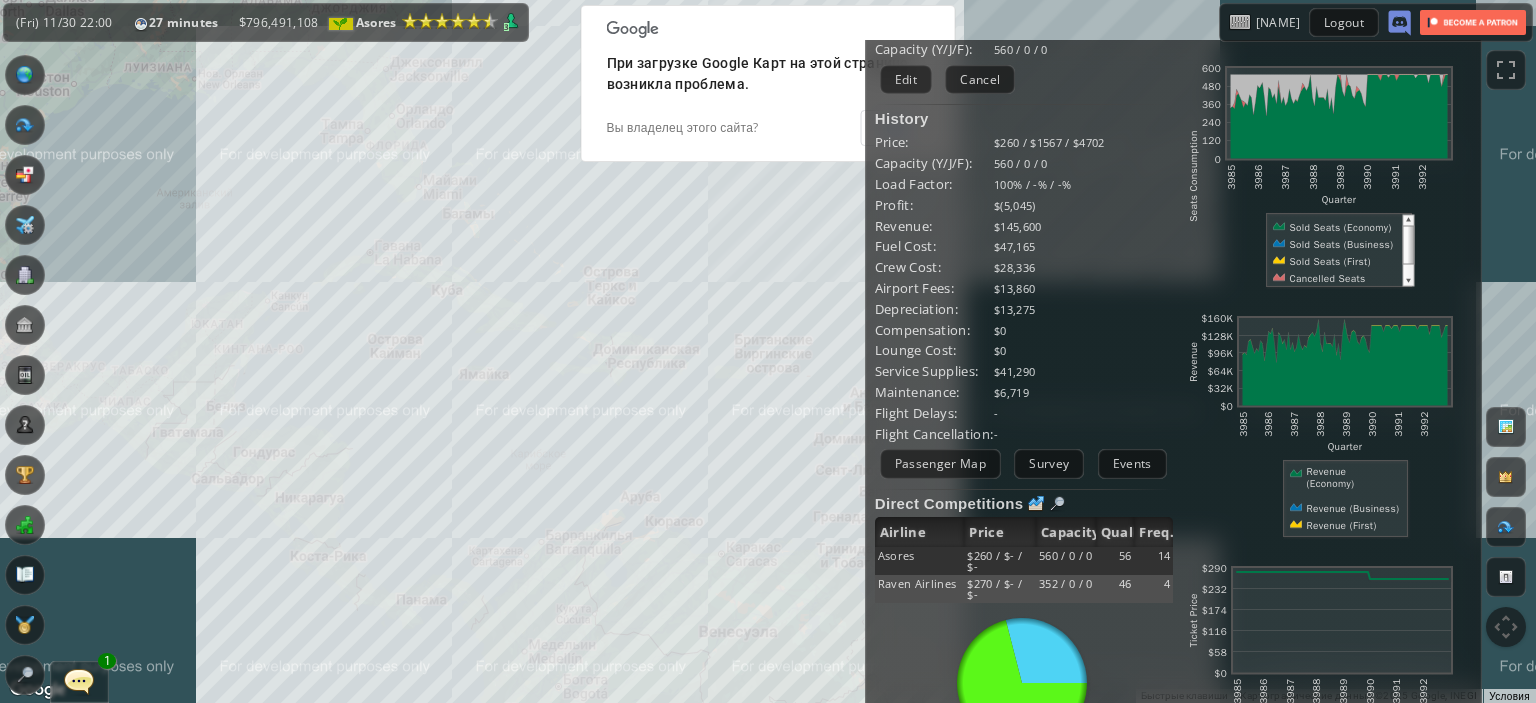 scroll, scrollTop: 324, scrollLeft: 0, axis: vertical 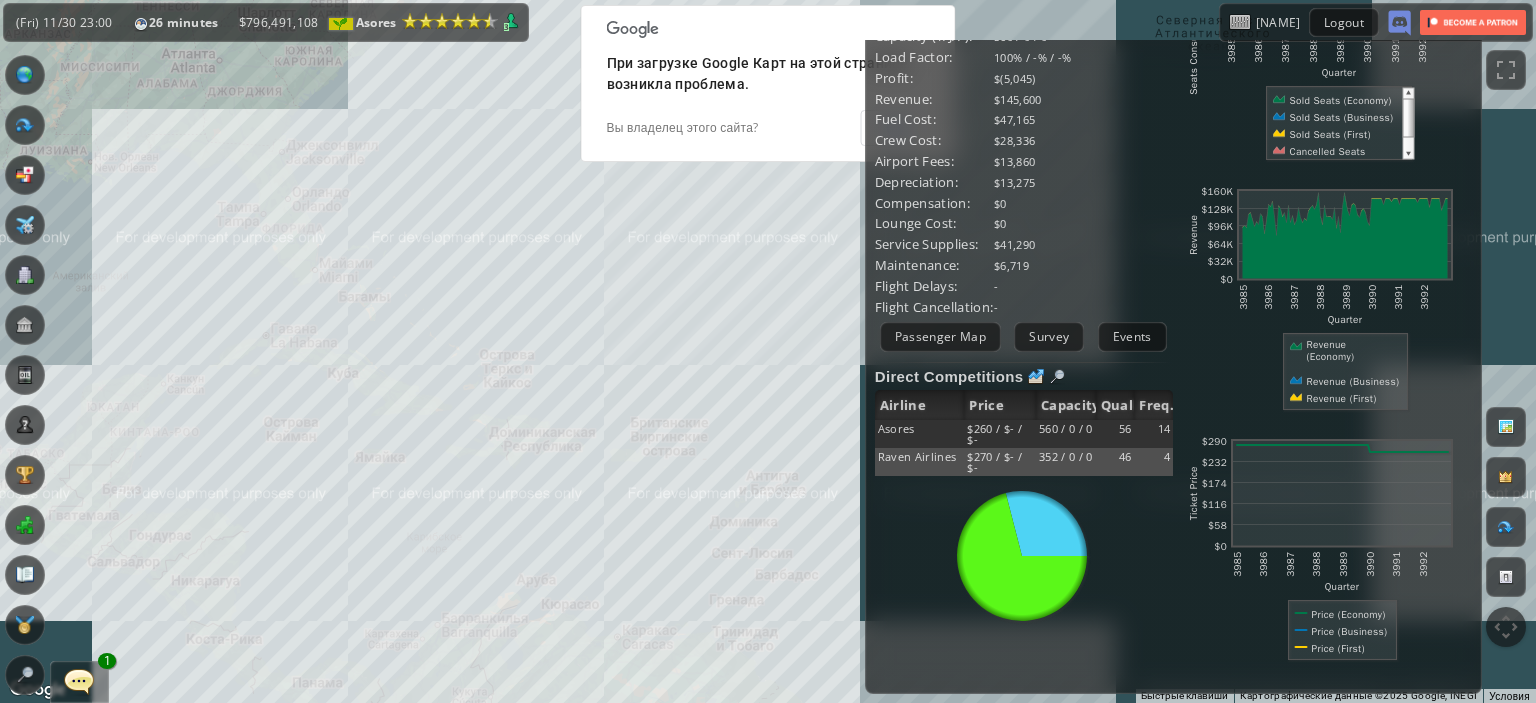 drag, startPoint x: 508, startPoint y: 391, endPoint x: 345, endPoint y: 491, distance: 191.23022 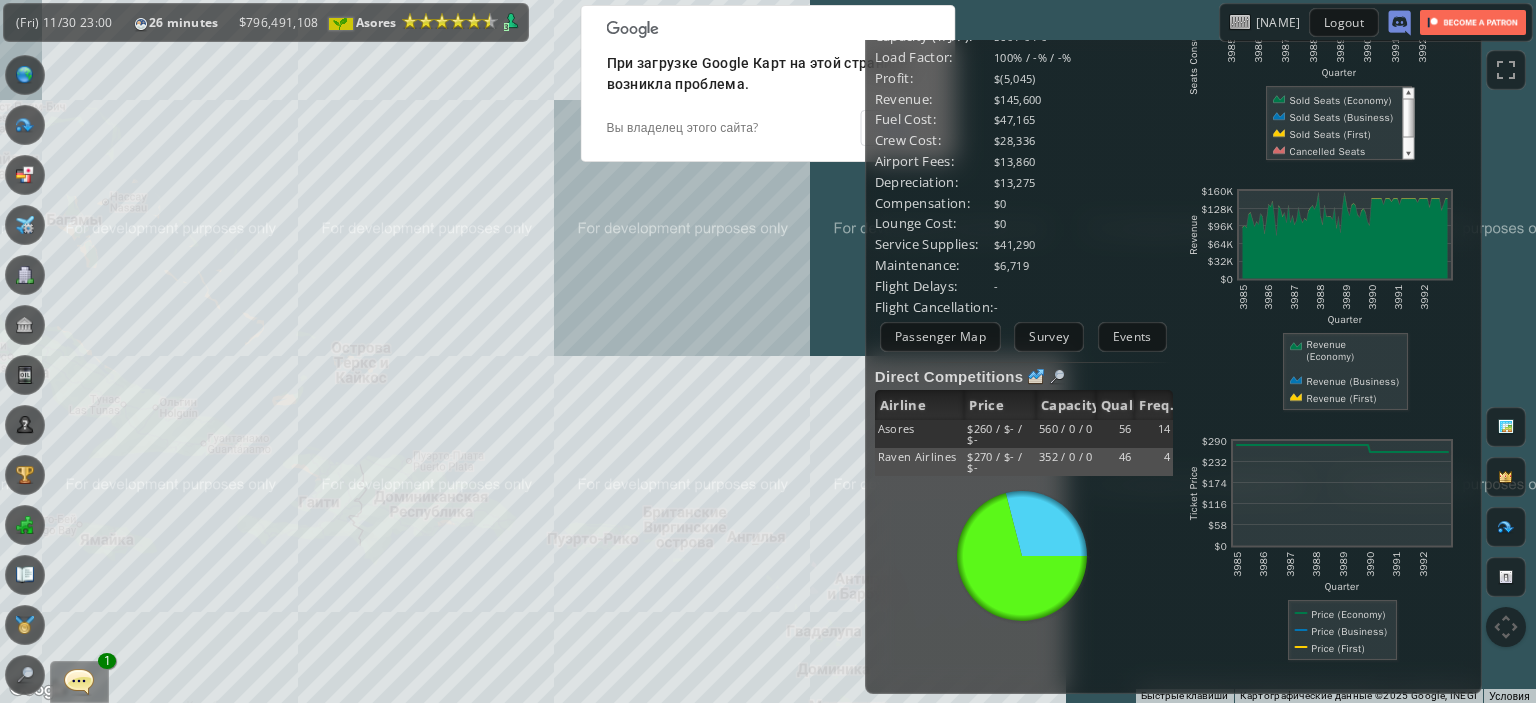 click on "Для навигации используйте клавиши со стрелками." at bounding box center [768, 351] 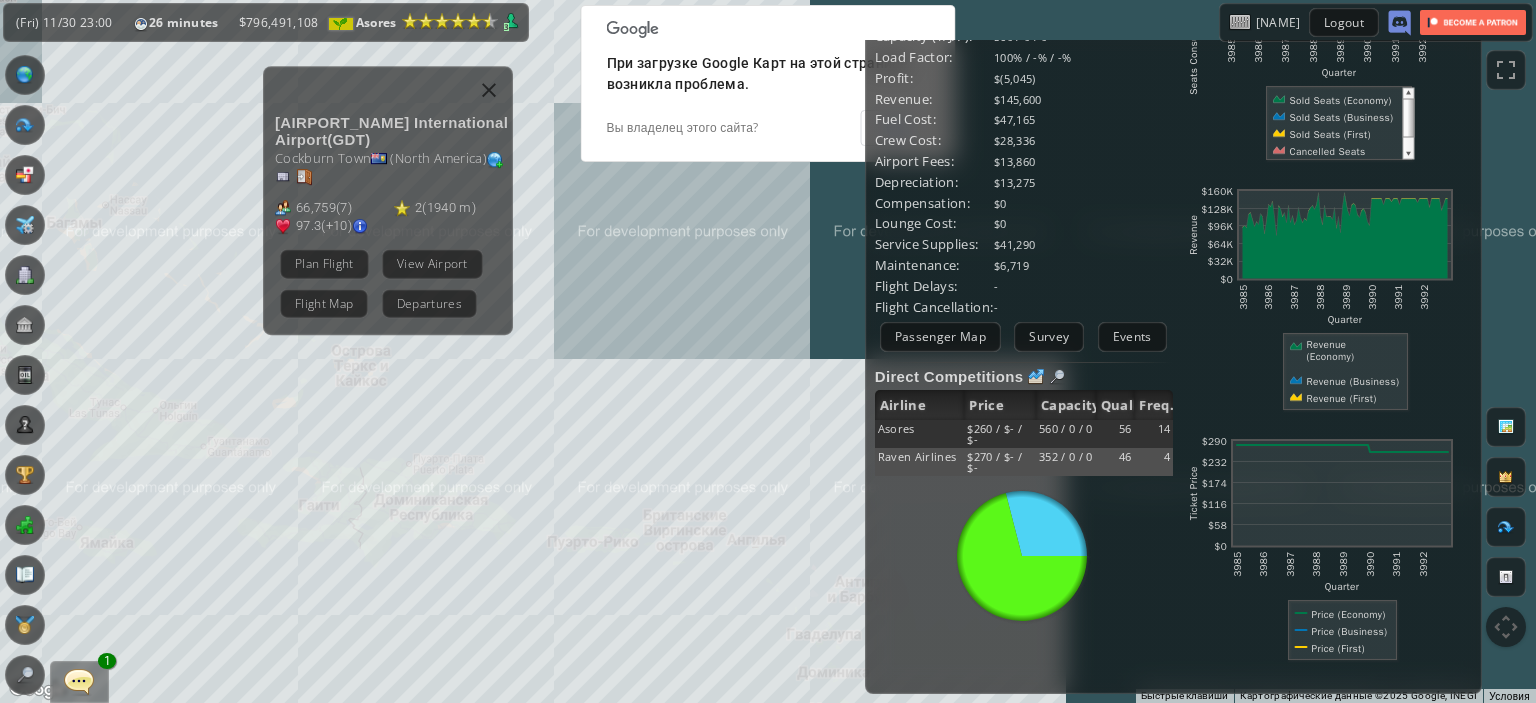 click on "View Airport" at bounding box center (432, 263) 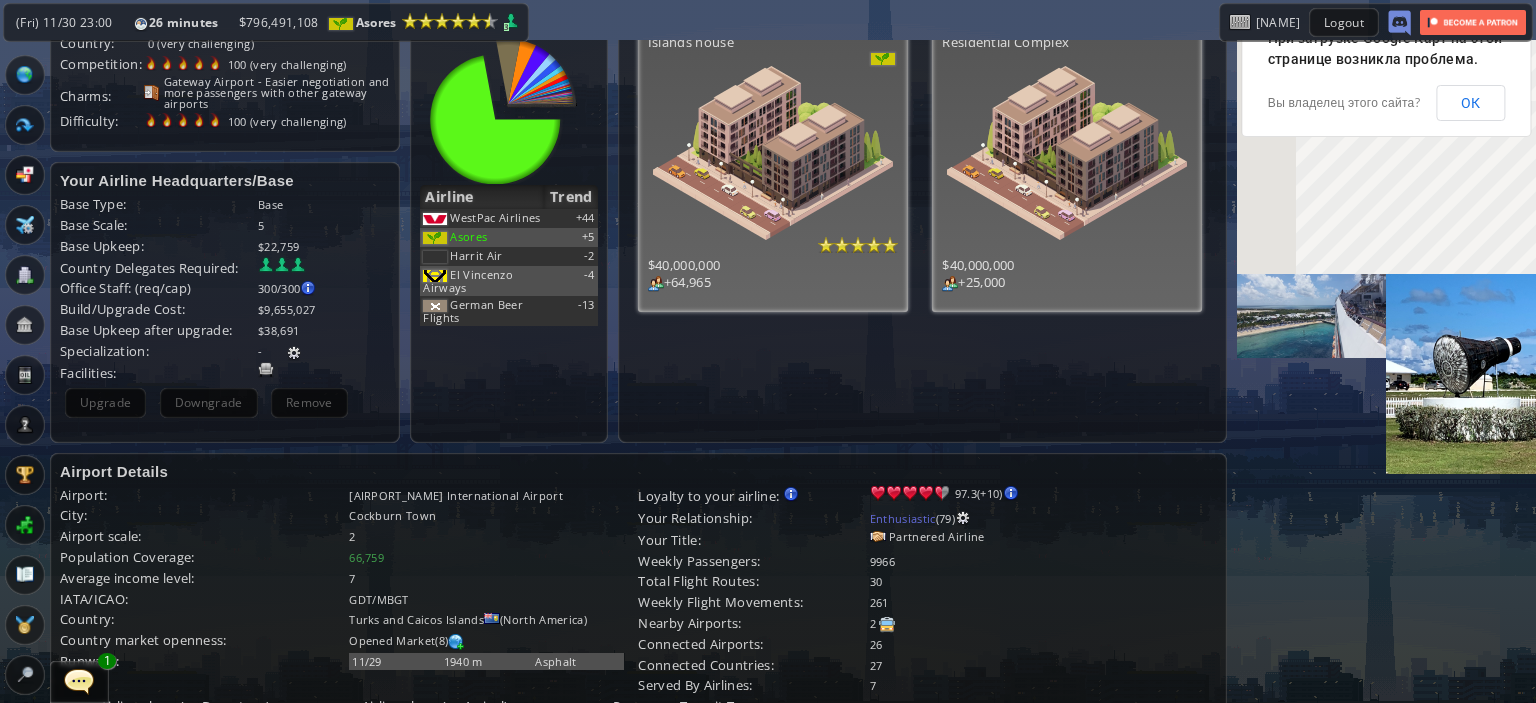 scroll, scrollTop: 0, scrollLeft: 0, axis: both 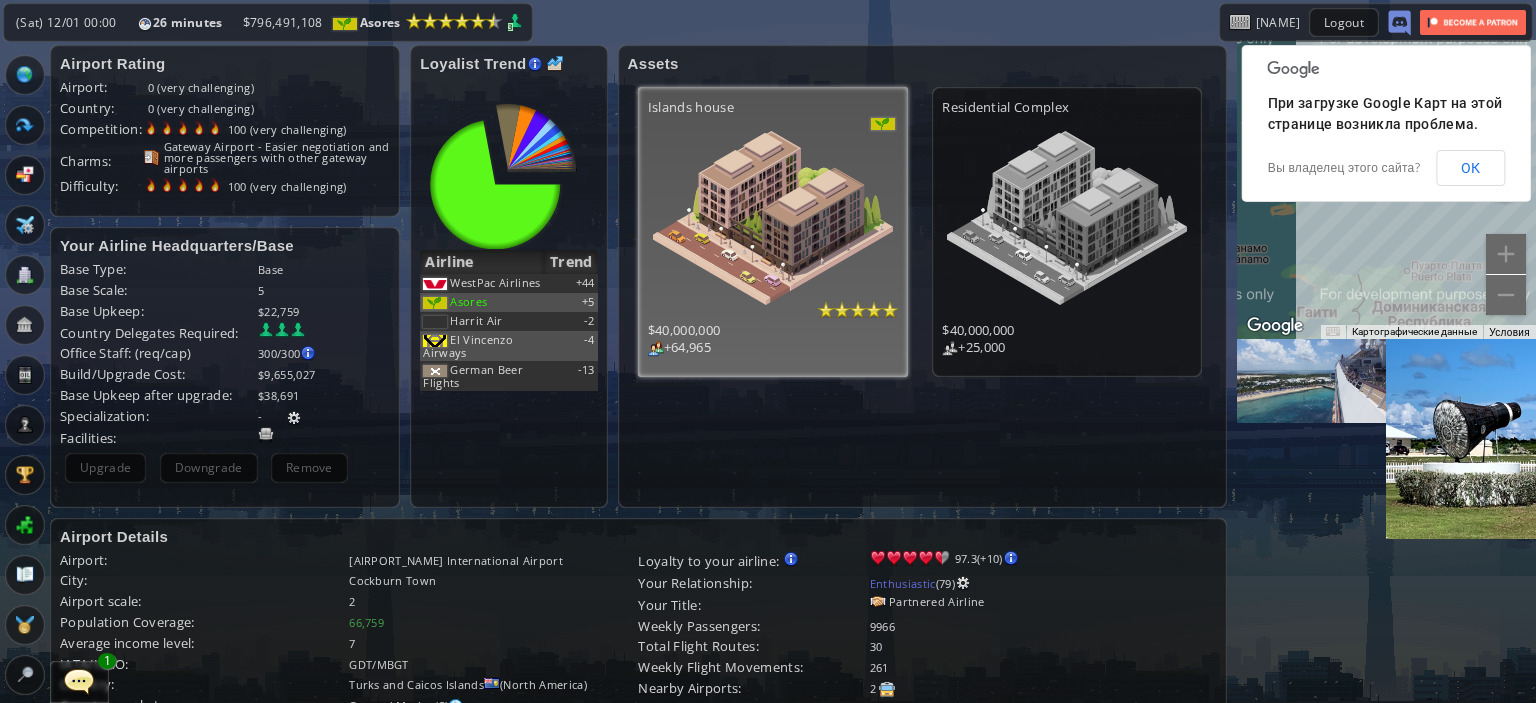 click on "$40,000,000" at bounding box center [773, 330] 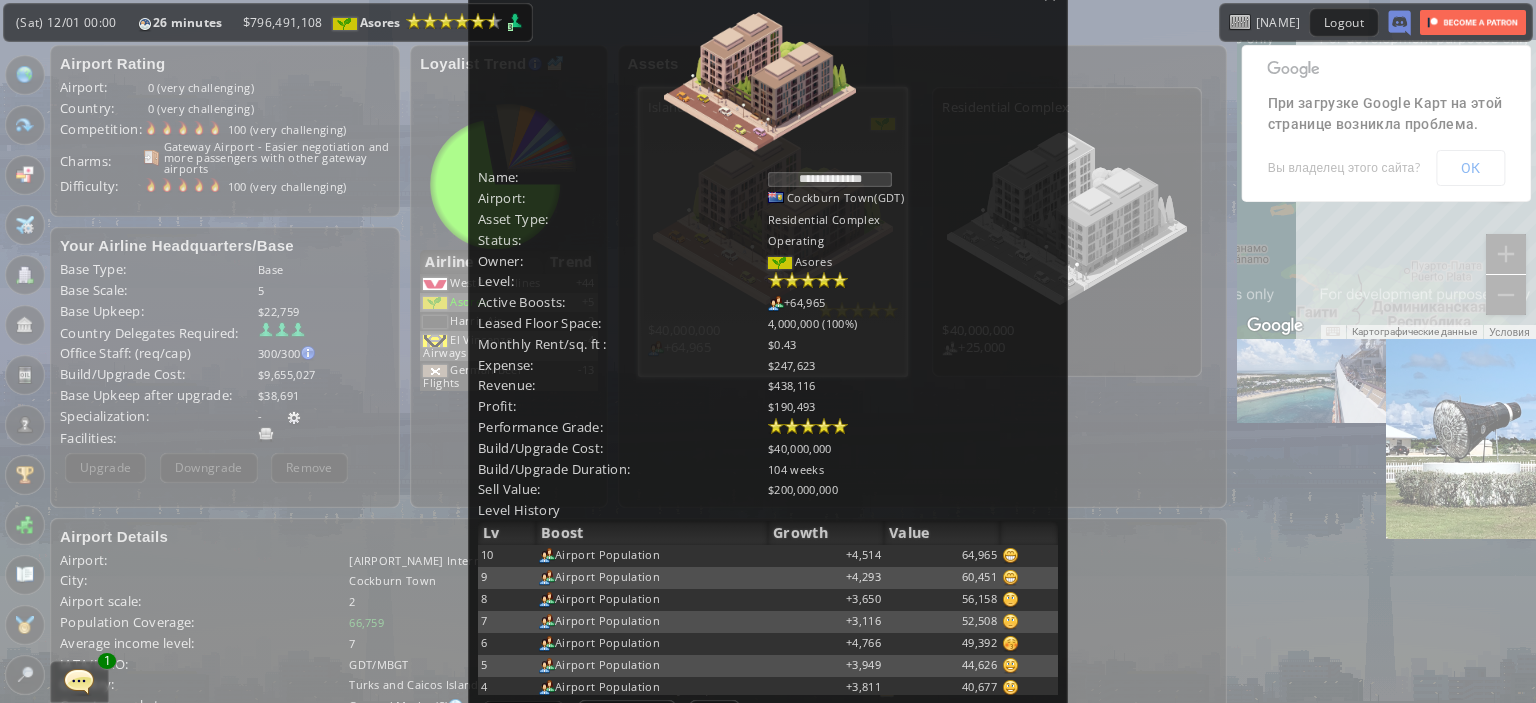 scroll, scrollTop: 200, scrollLeft: 0, axis: vertical 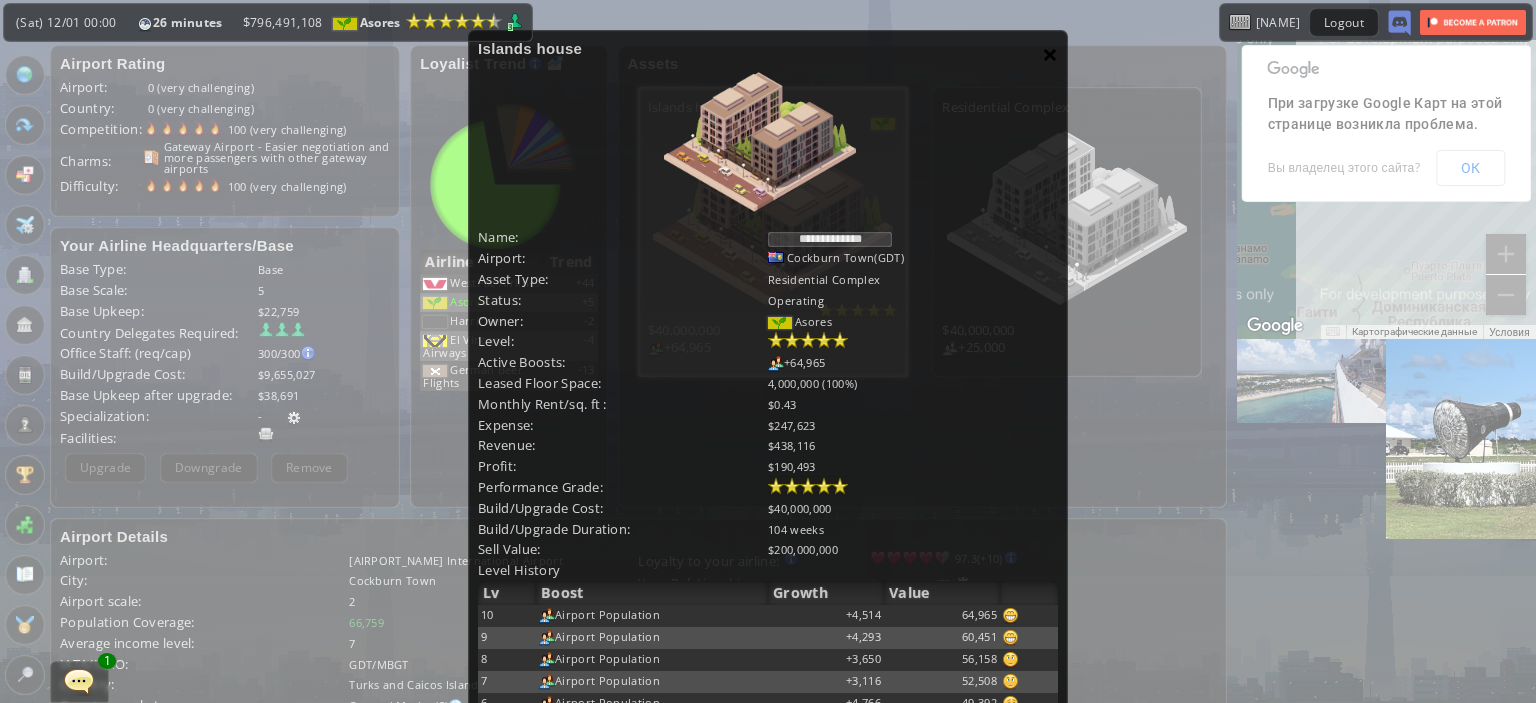 click on "×" at bounding box center (1050, 54) 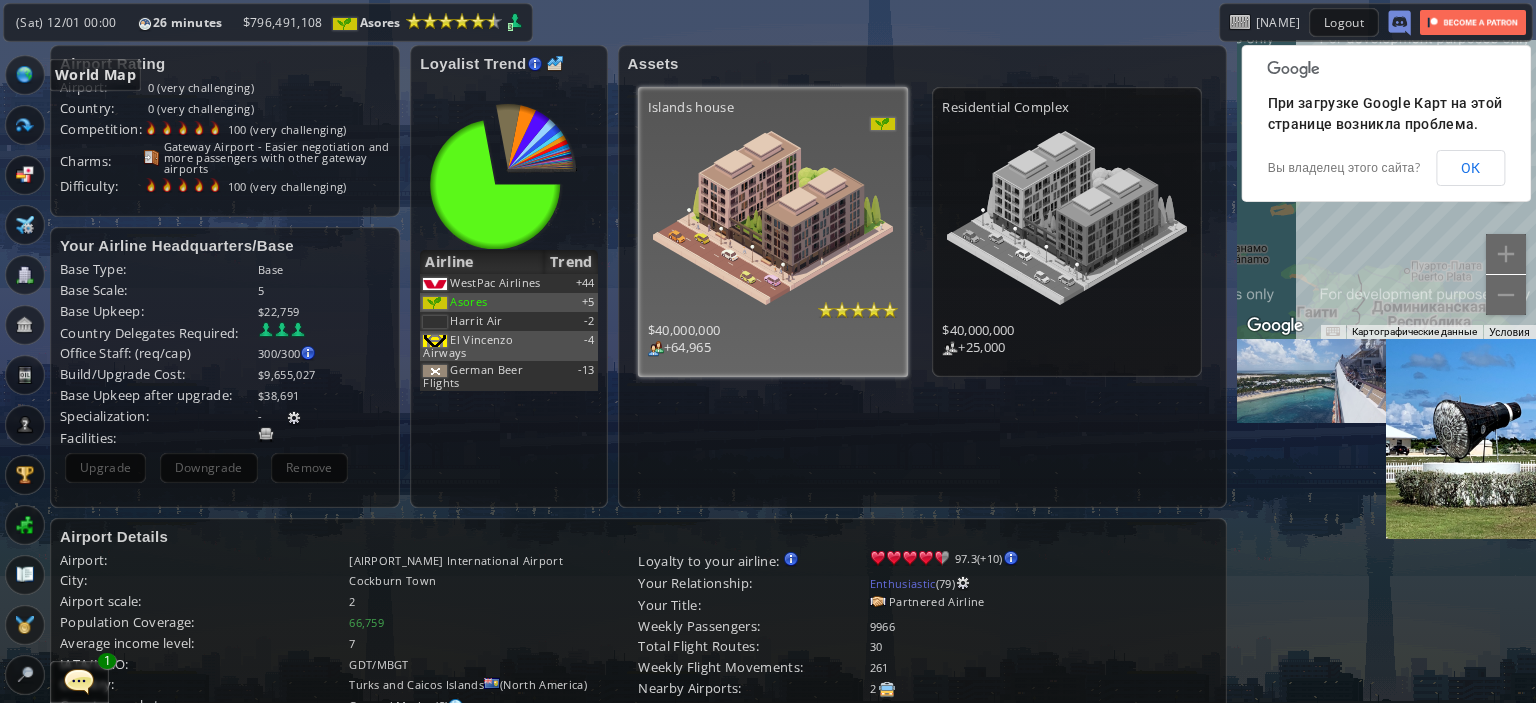 click at bounding box center (25, 75) 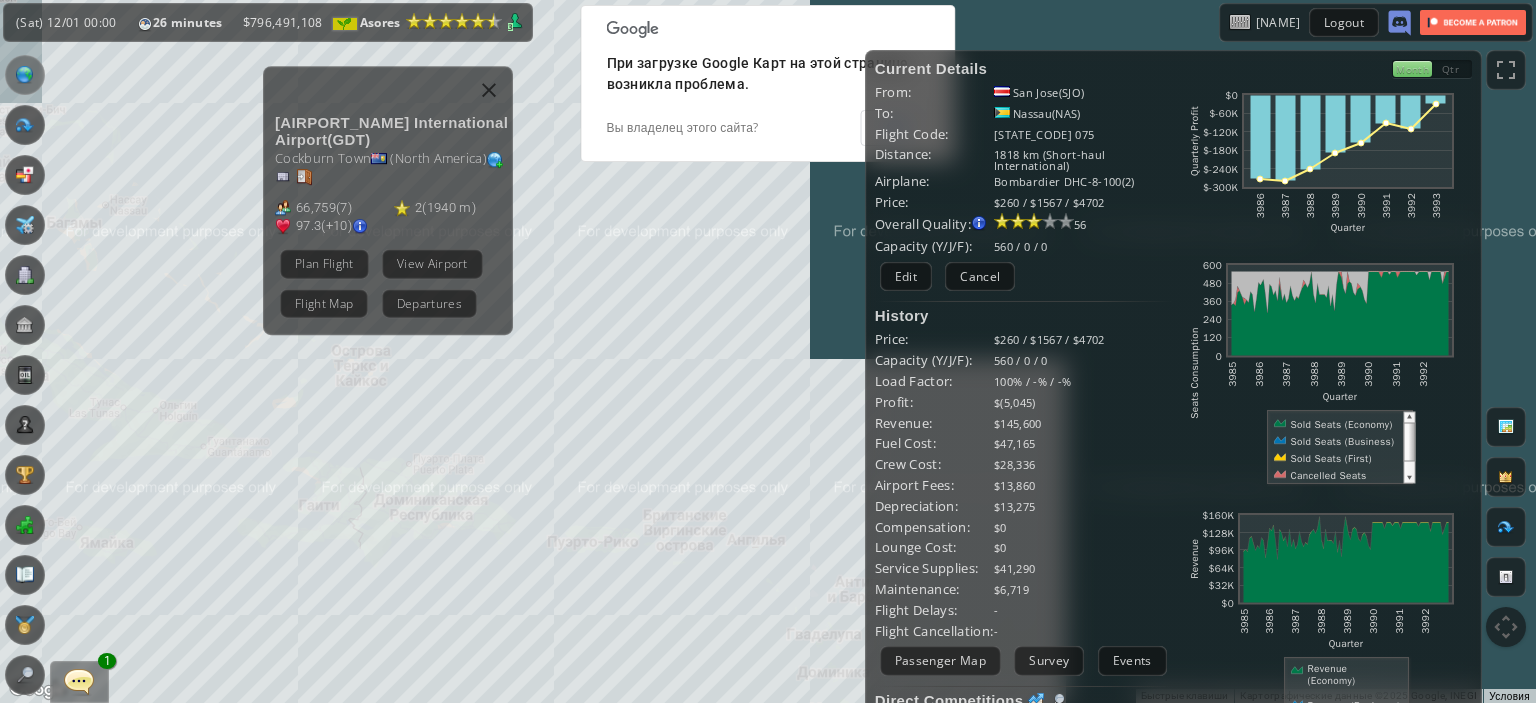 click on "← Переместить влево → Переместить вправо ↑ Переместить вверх ↓ Переместить вниз + Приблизить - Уменьшить Home Переместить влево на 75 % End Переместить вправо на 75 % Предыдущая страница Переместить вверх на 75 % Следующая страница Переместить вниз на 75 % Для навигации используйте клавиши со стрелками.
[AIRPORT_NAME] International Airport  ( GDT )
[CITY]  ( North America )
66,759  ( 7 )
2  ( 1940 m )
97.3
(+10)
Plan Flight
View Airport
Flight Map
Departures
Быстрые клавиши 100 км  Условия ОК" at bounding box center [768, 371] 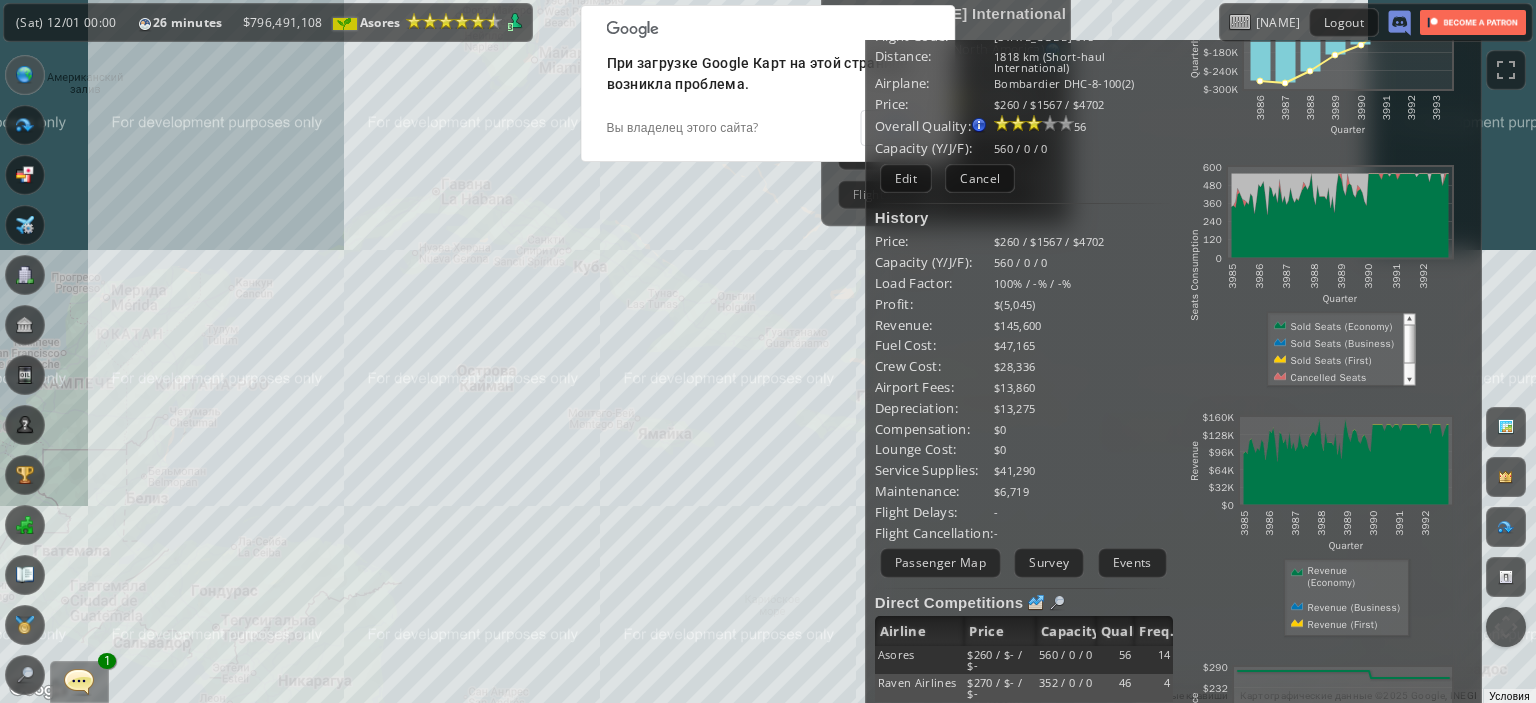 scroll, scrollTop: 100, scrollLeft: 0, axis: vertical 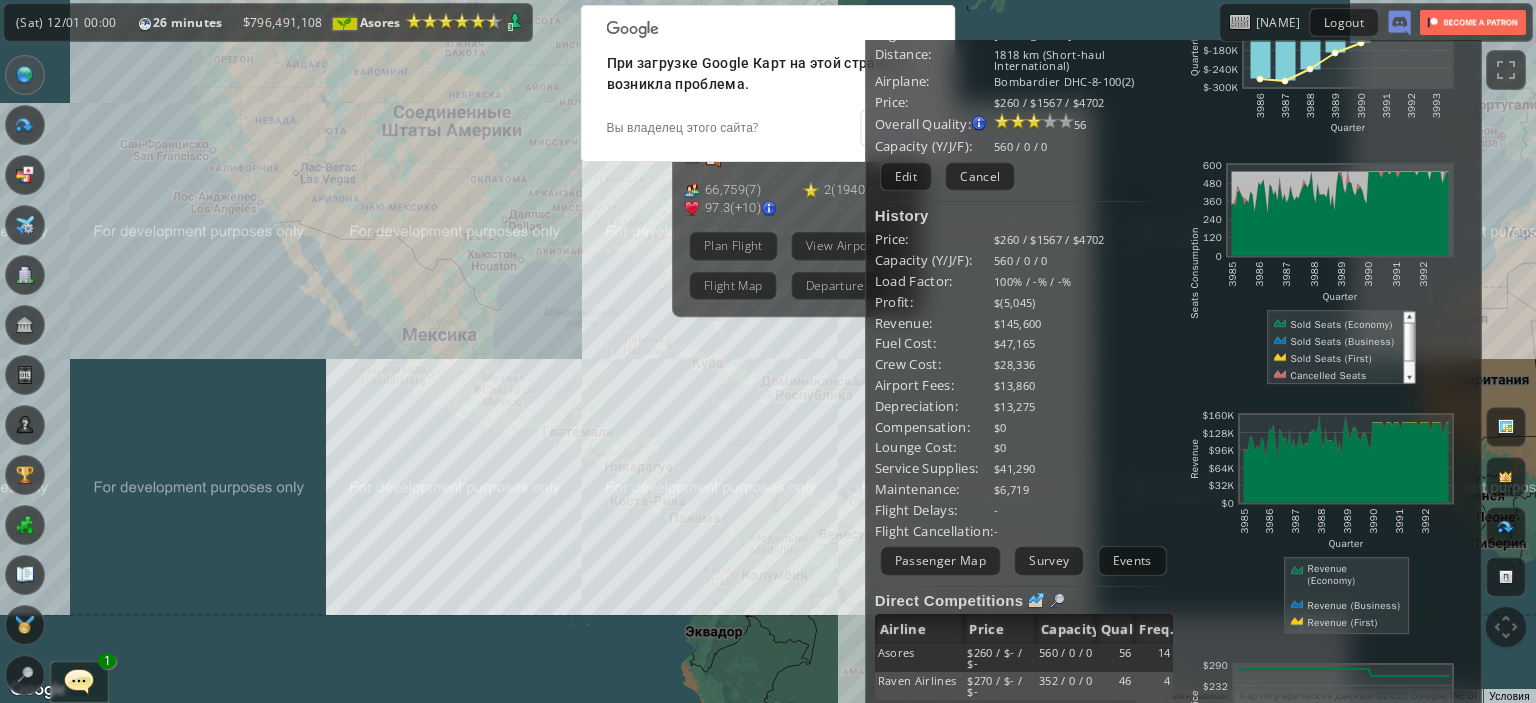 click on "Для навигации используйте клавиши со стрелками.
[AIRPORT_NAME] International Airport  ( GDT )
[CITY]  ( North America )
66,759  ( 7 )
2  ( 1940 m )
97.3
(+10)
Plan Flight
View Airport
Flight Map
Departures" at bounding box center [768, 351] 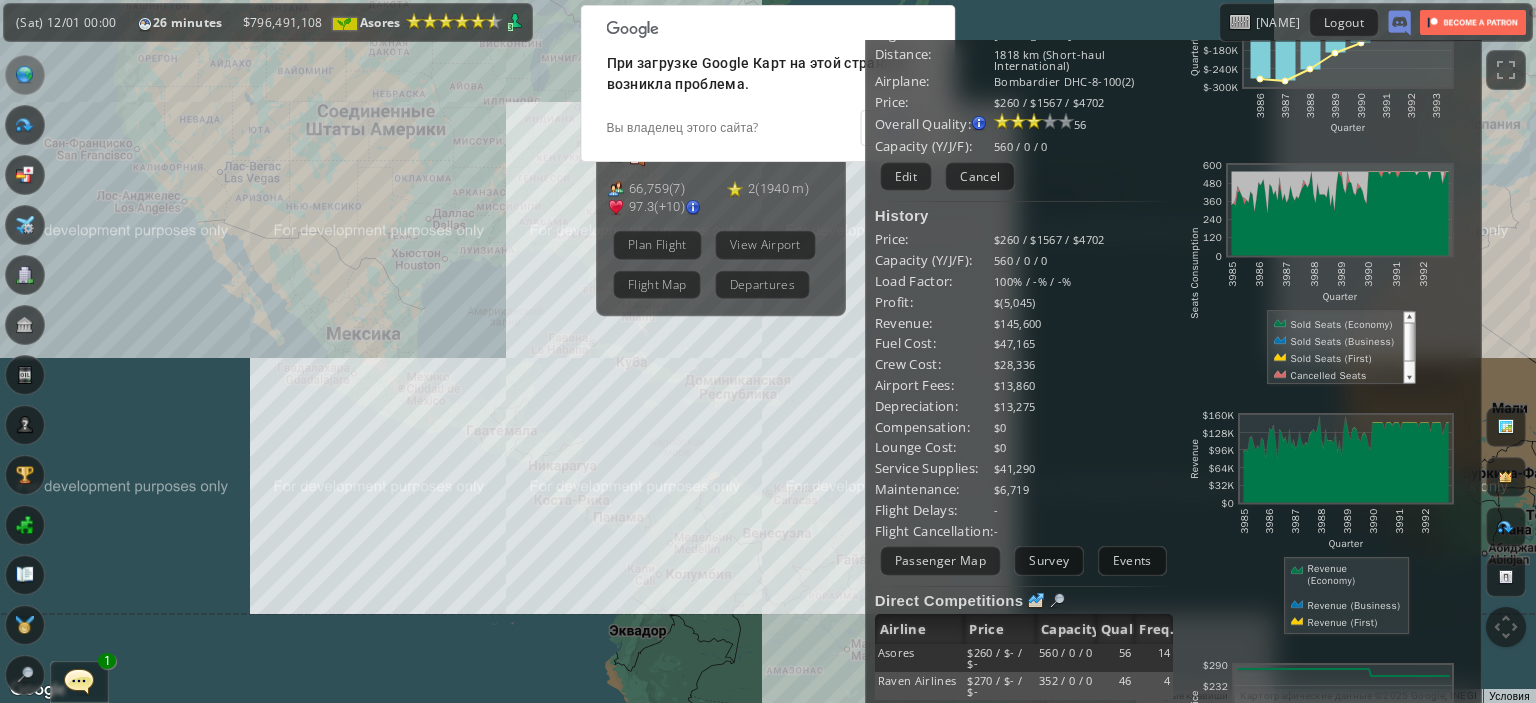 click on "Для навигации используйте клавиши со стрелками.
[AIRPORT_NAME] International Airport  ( GDT )
[CITY]  ( North America )
66,759  ( 7 )
2  ( 1940 m )
97.3
(+10)
Plan Flight
View Airport
Flight Map
Departures" at bounding box center (768, 351) 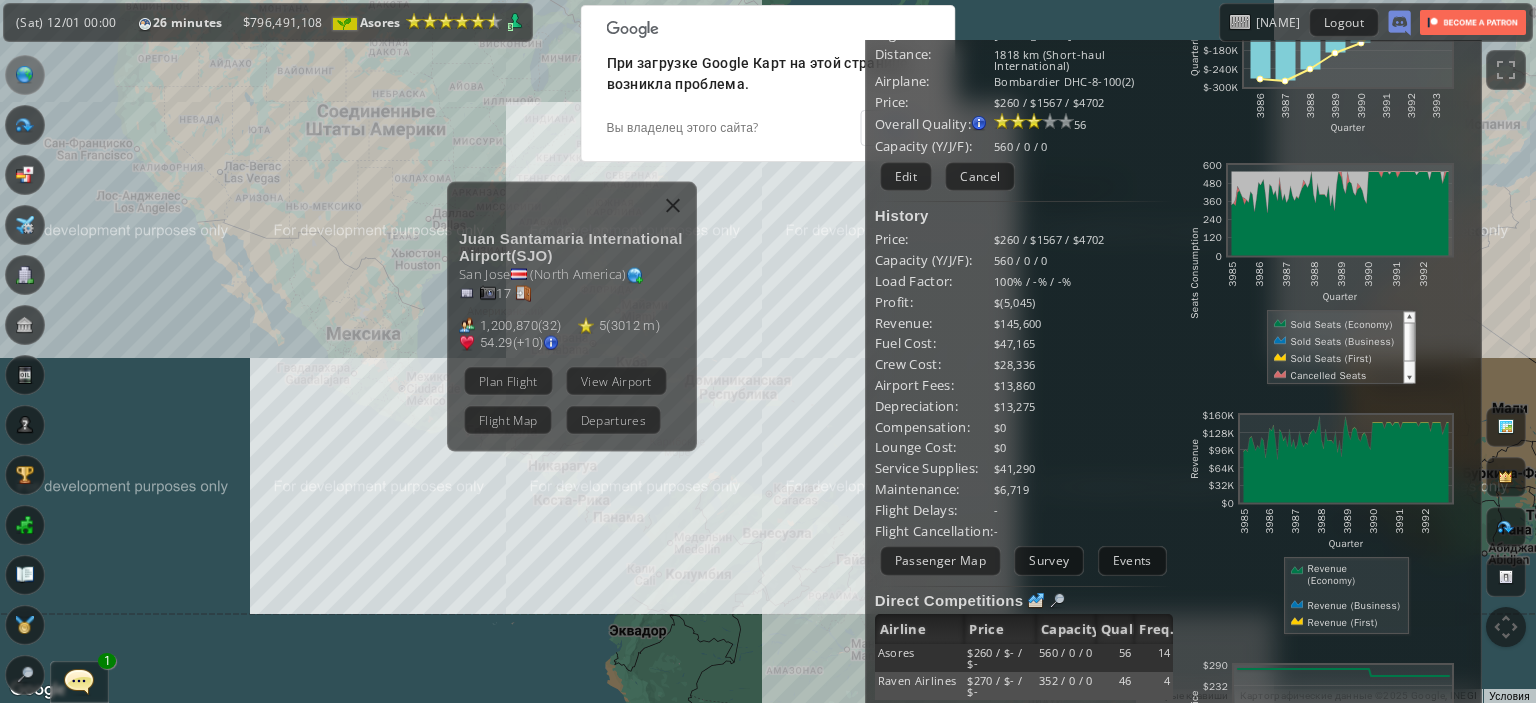 click on "View Airport" at bounding box center (616, 380) 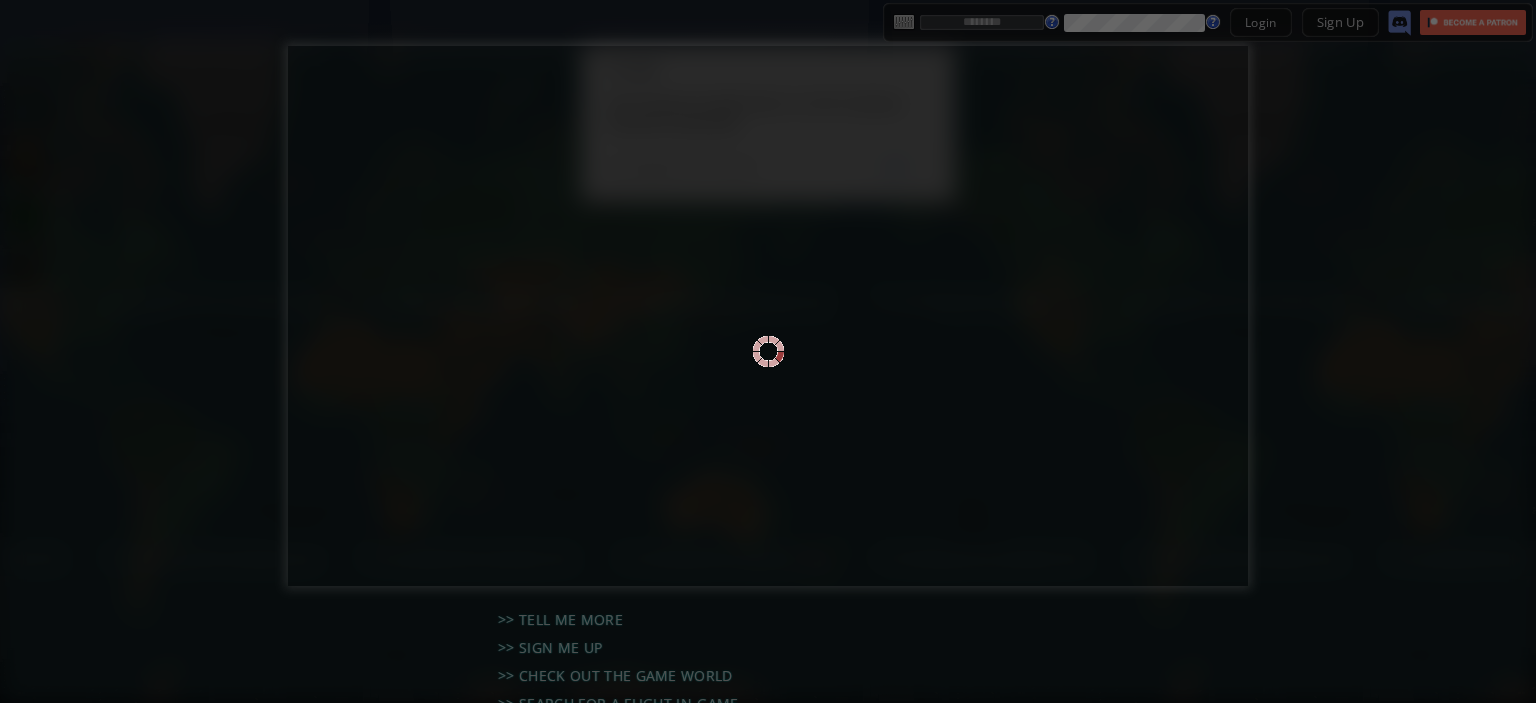 scroll, scrollTop: 0, scrollLeft: 0, axis: both 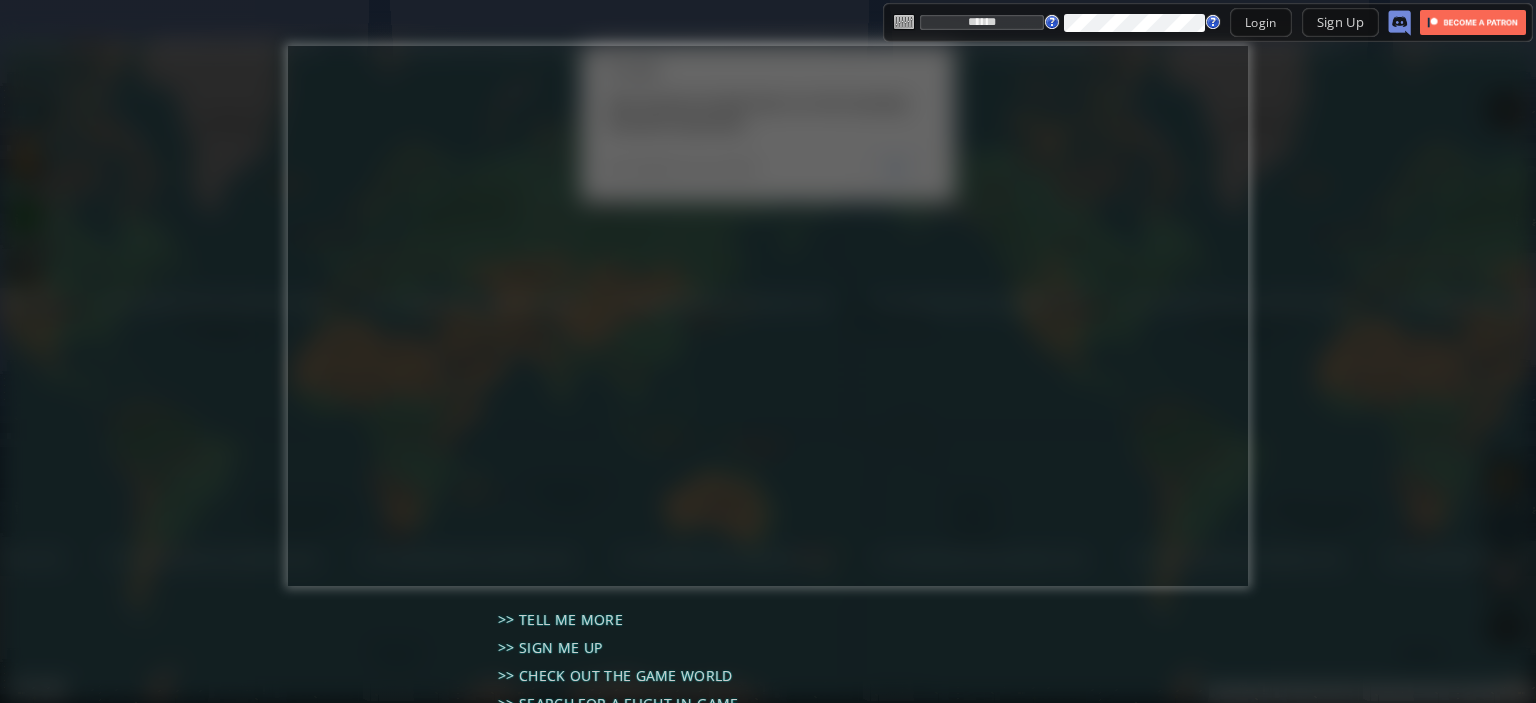 click on "******
Login
Sign Up" at bounding box center [1152, 22] 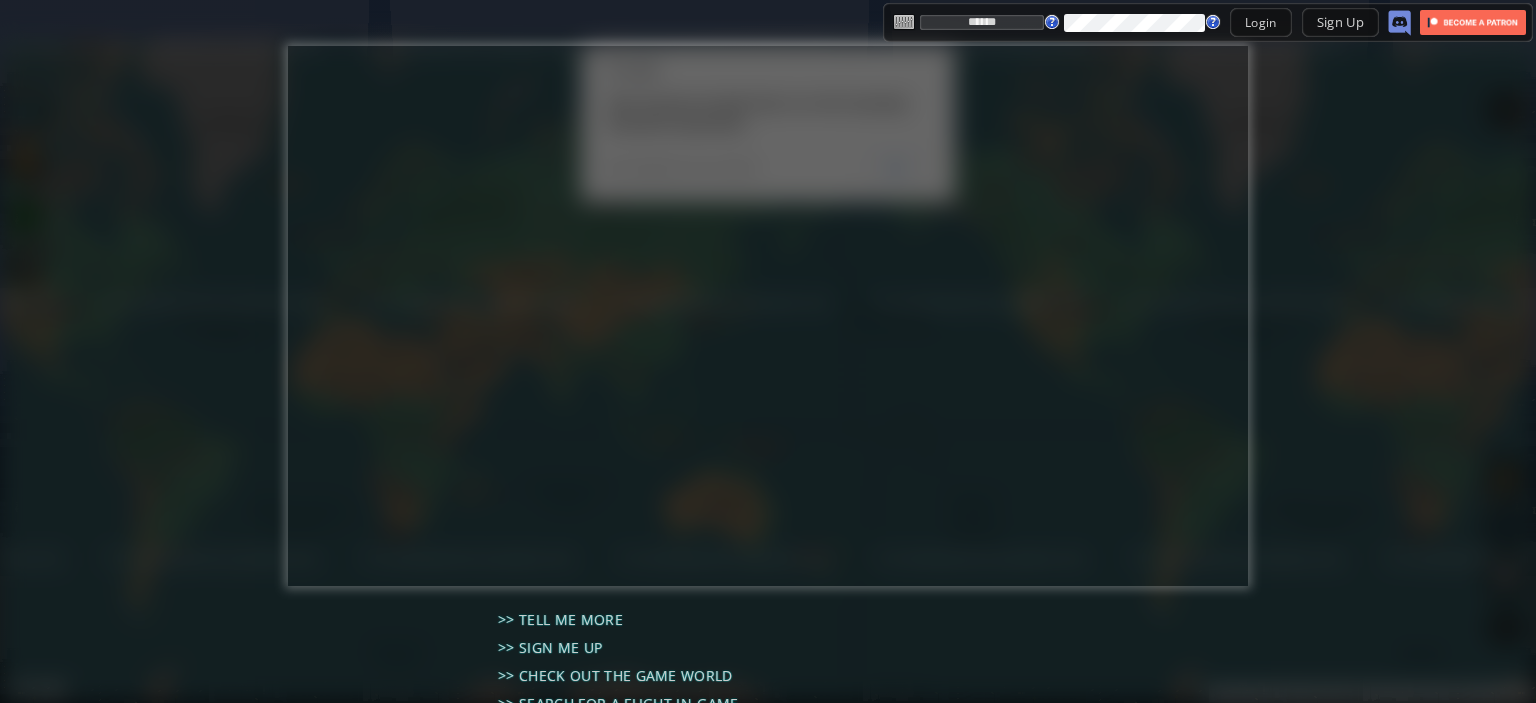 click on "******" at bounding box center (982, 22) 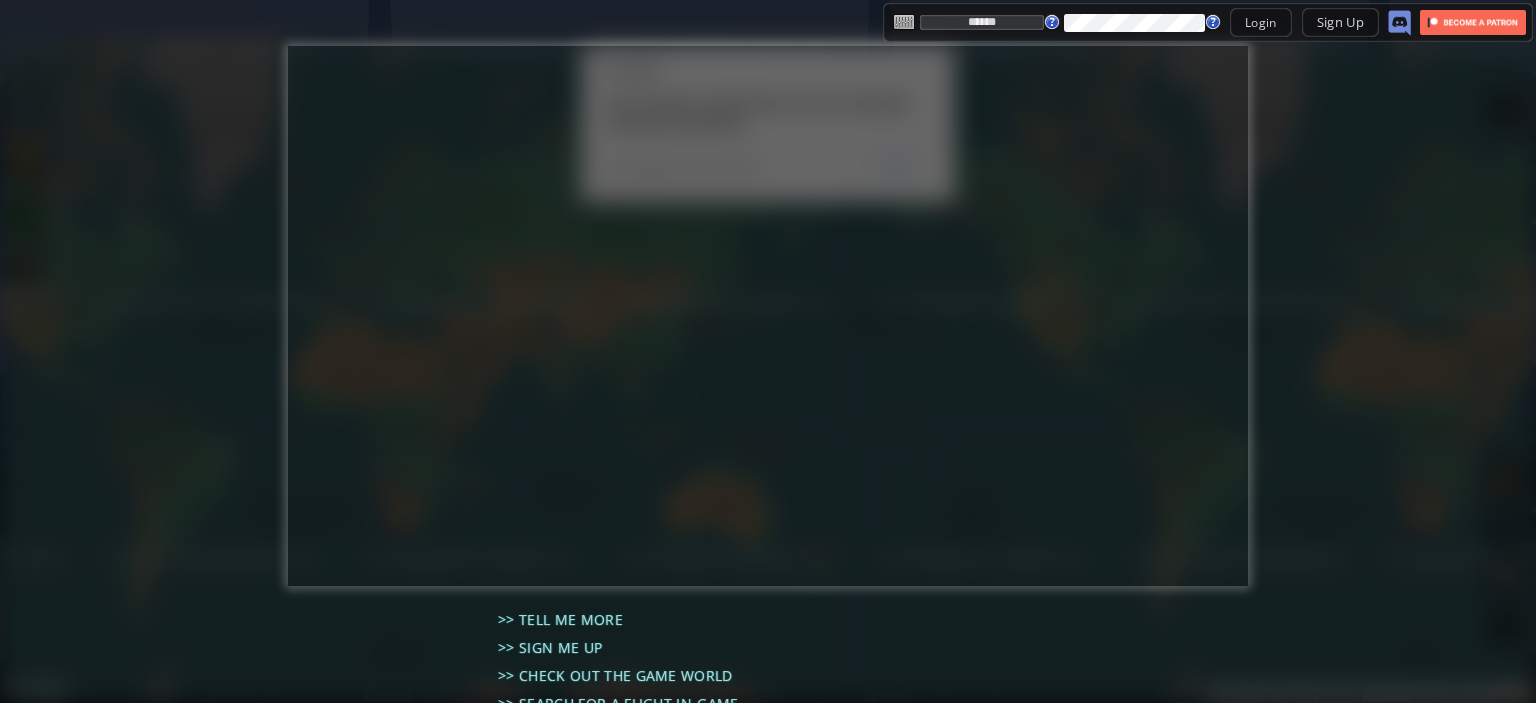 type on "****" 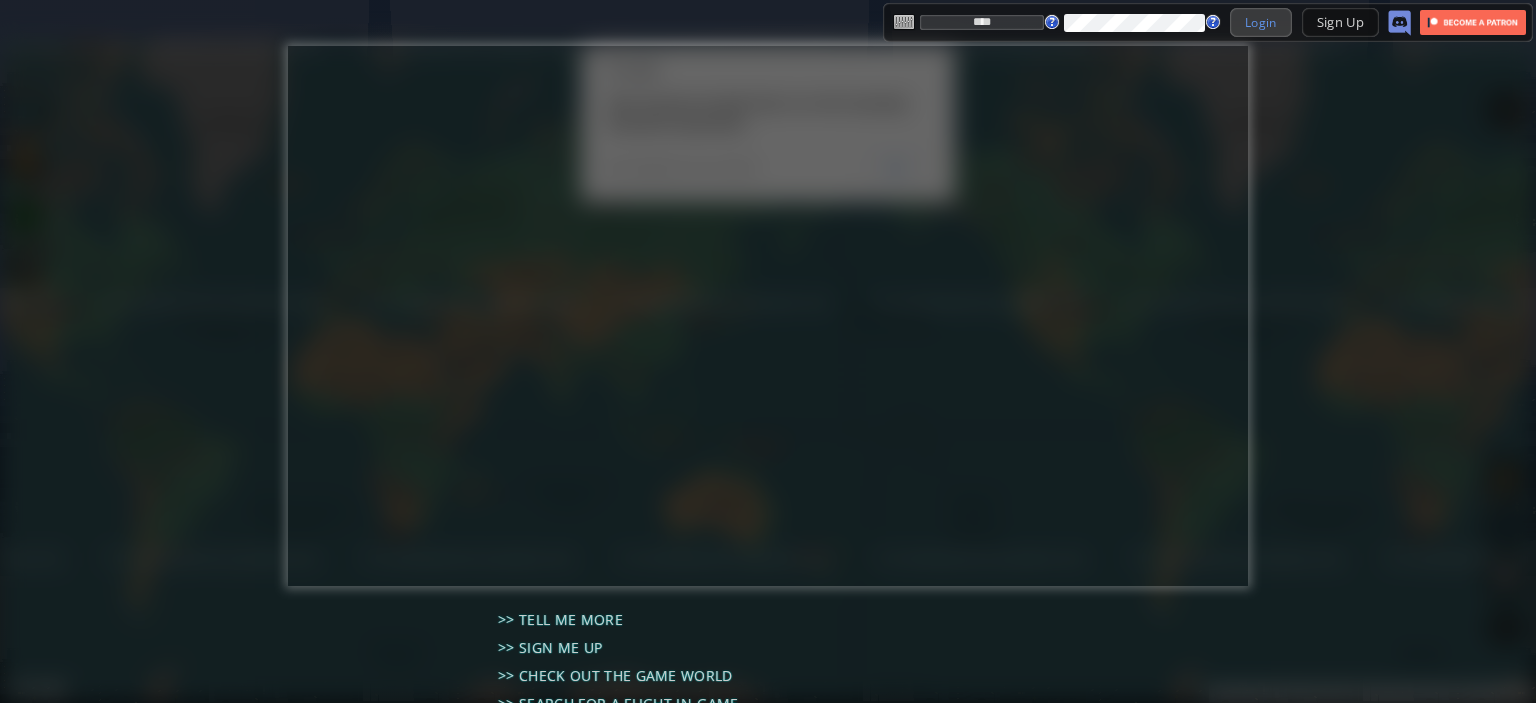 click on "Login" at bounding box center [1261, 22] 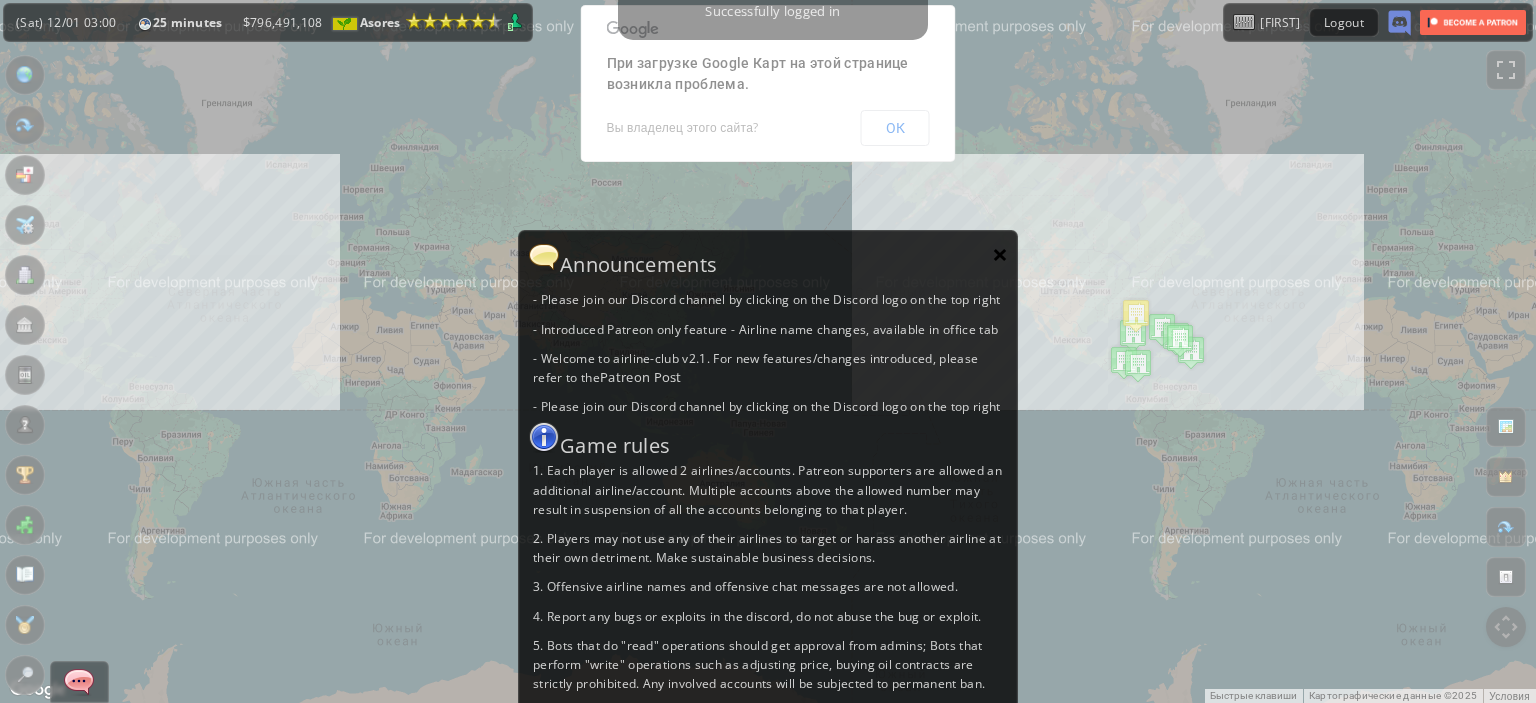 click on "×" at bounding box center (1000, 254) 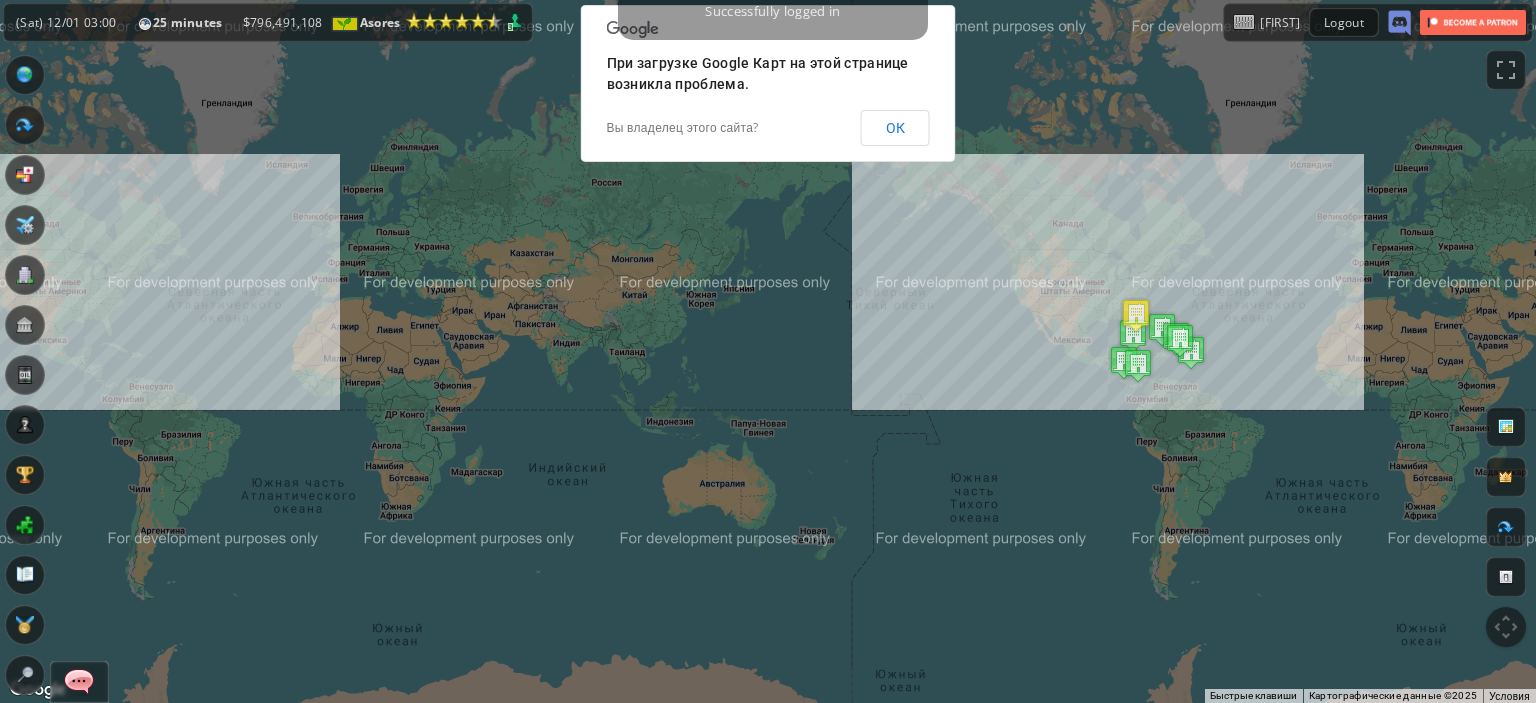 click on "ОК" at bounding box center (895, 128) 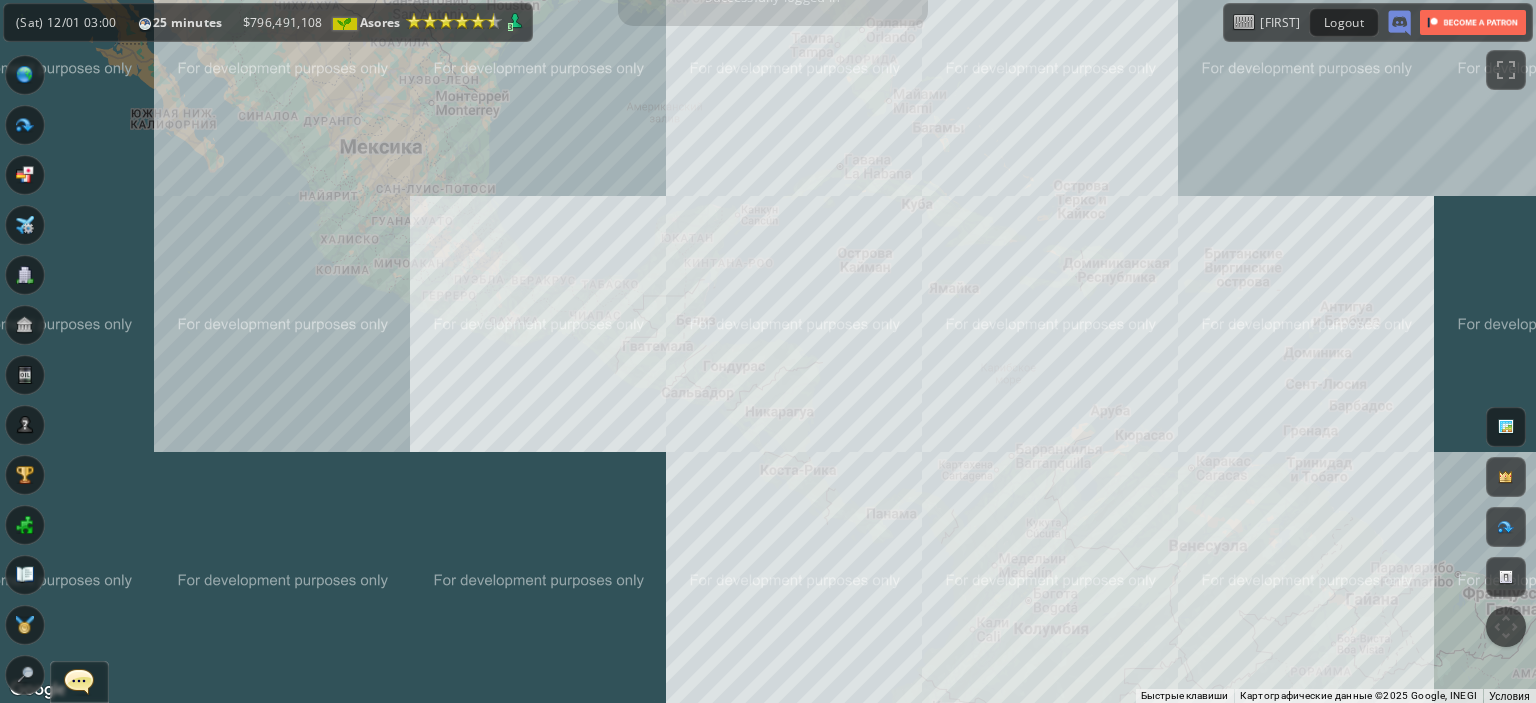 drag, startPoint x: 832, startPoint y: 236, endPoint x: 825, endPoint y: 245, distance: 11.401754 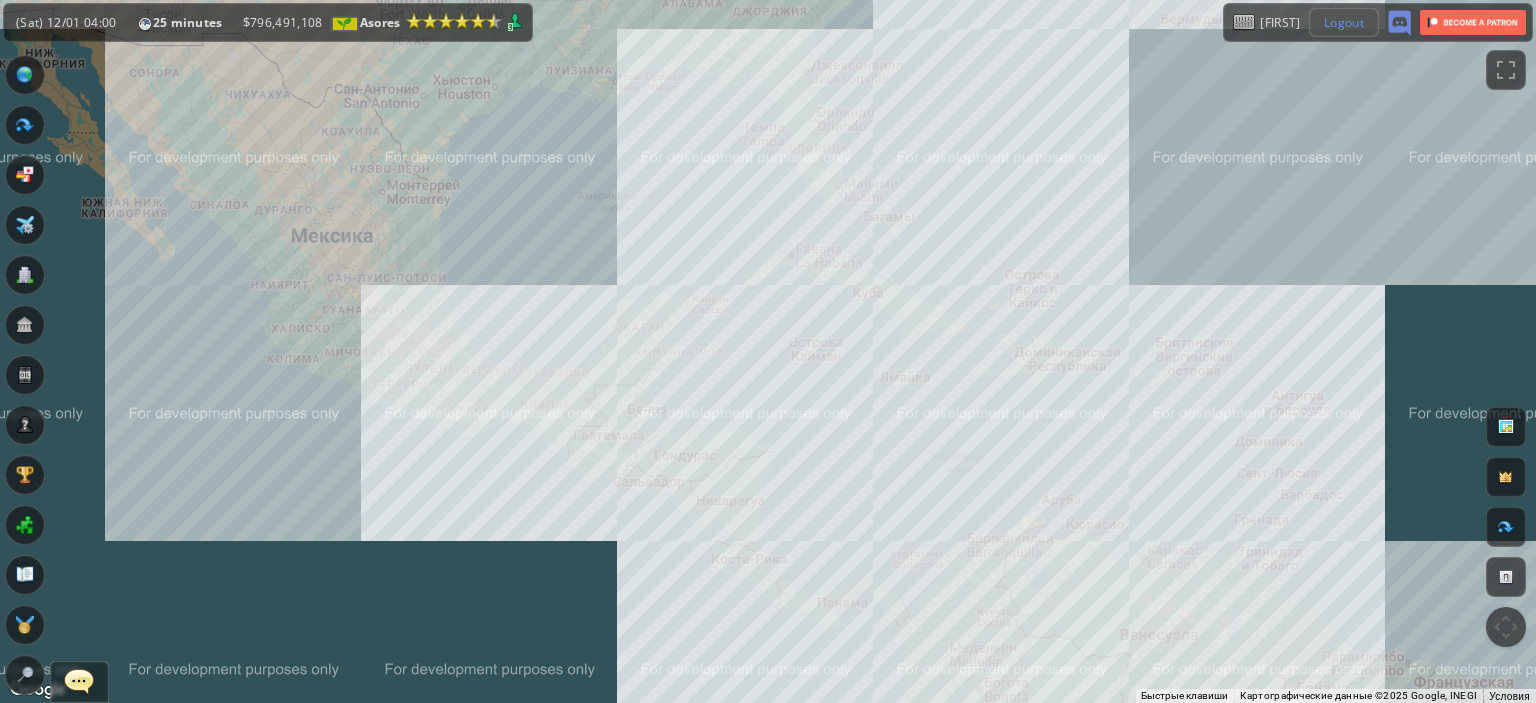 click on "Logout" at bounding box center [1344, 22] 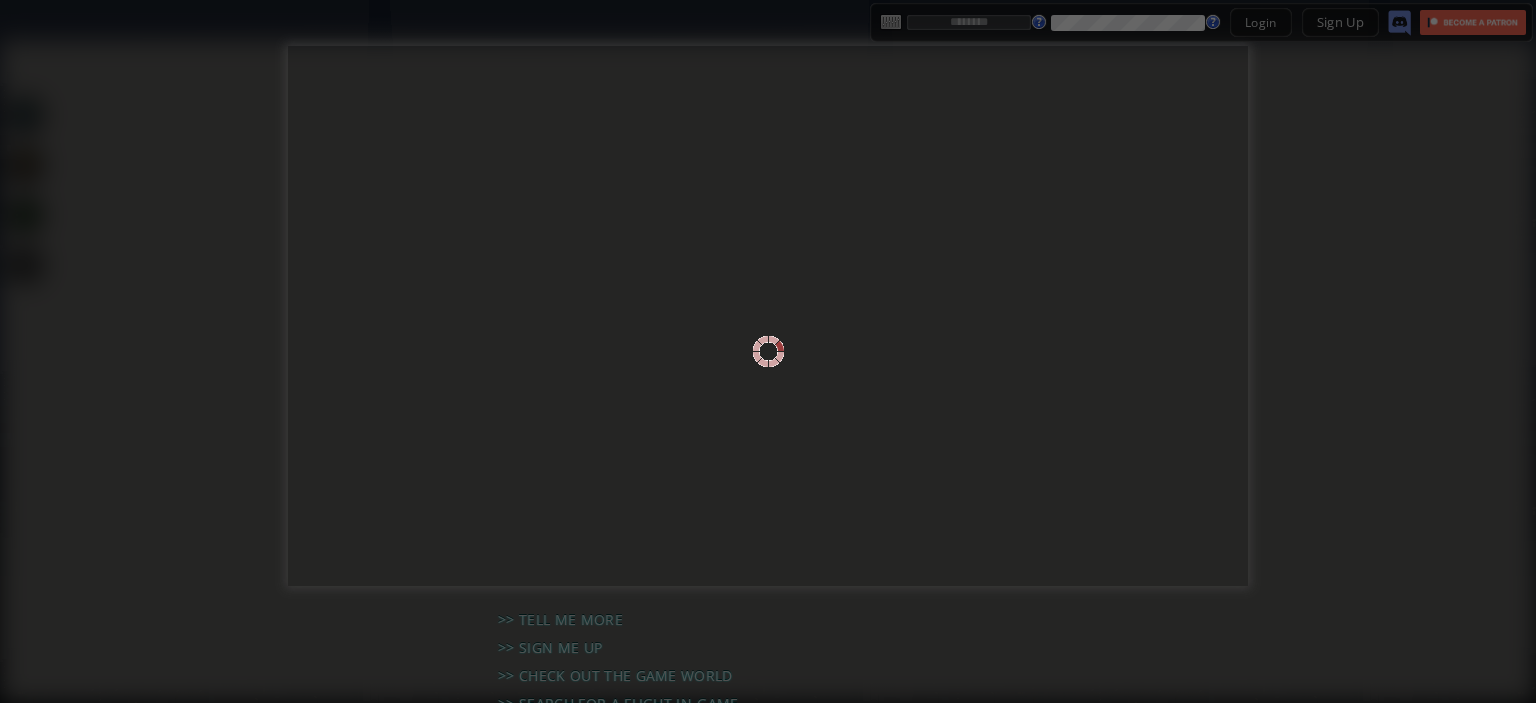 scroll, scrollTop: 0, scrollLeft: 0, axis: both 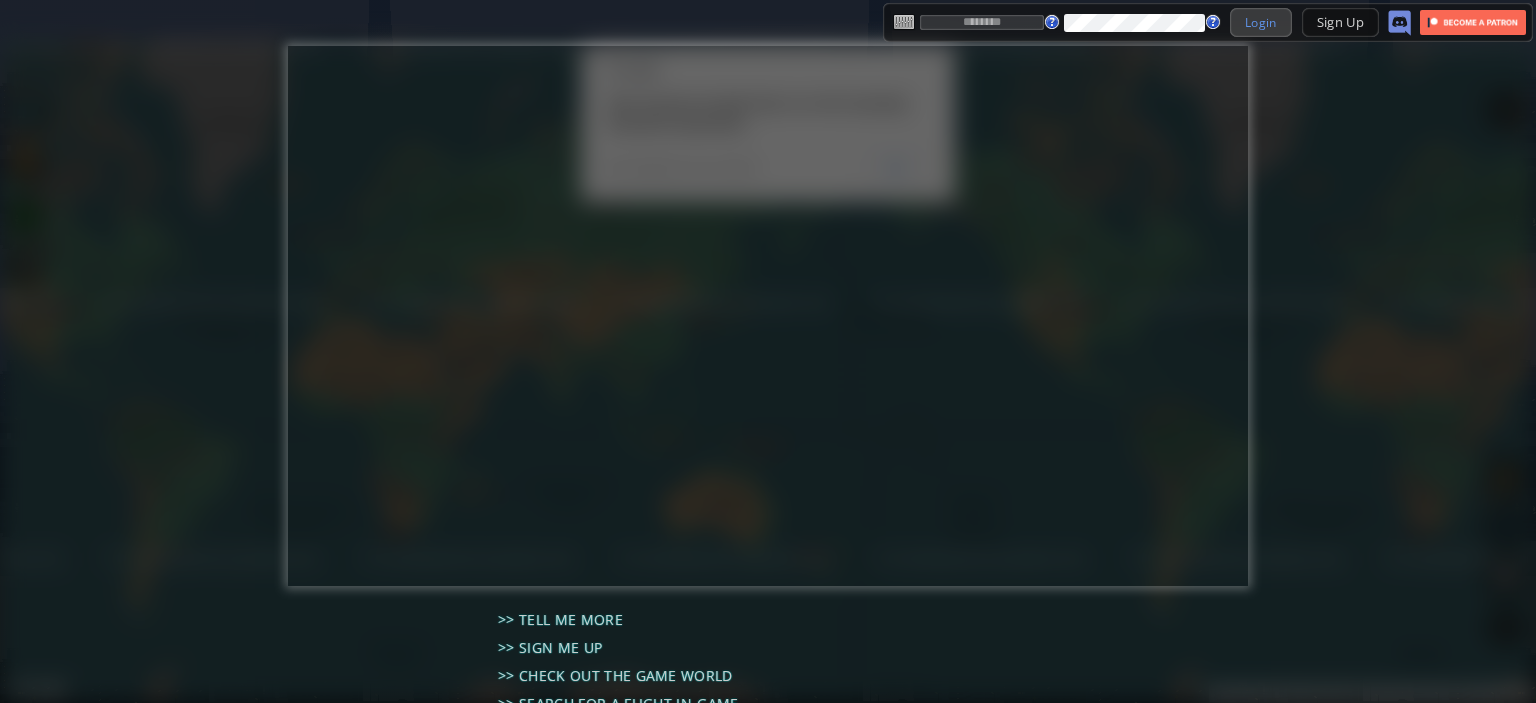 type on "******" 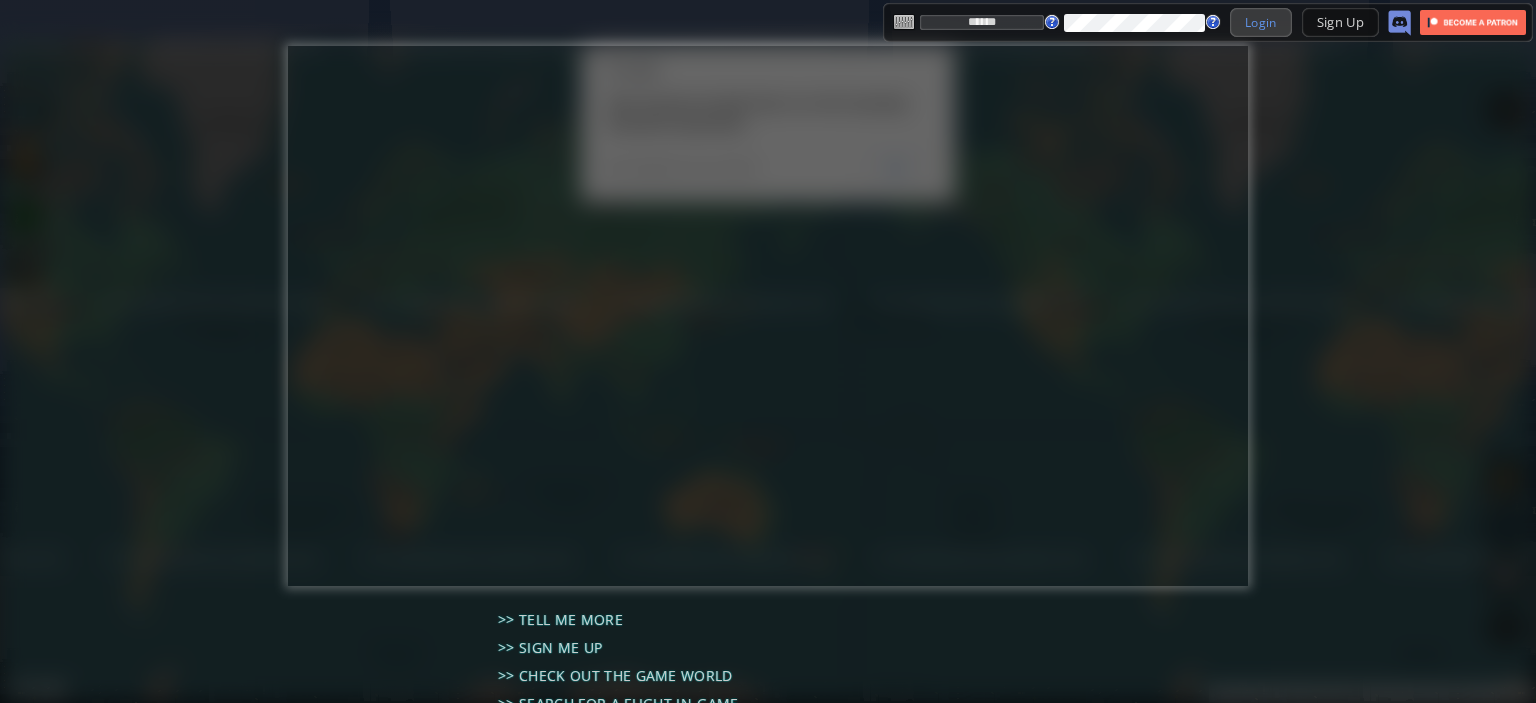 click on "Login" at bounding box center (1261, 22) 